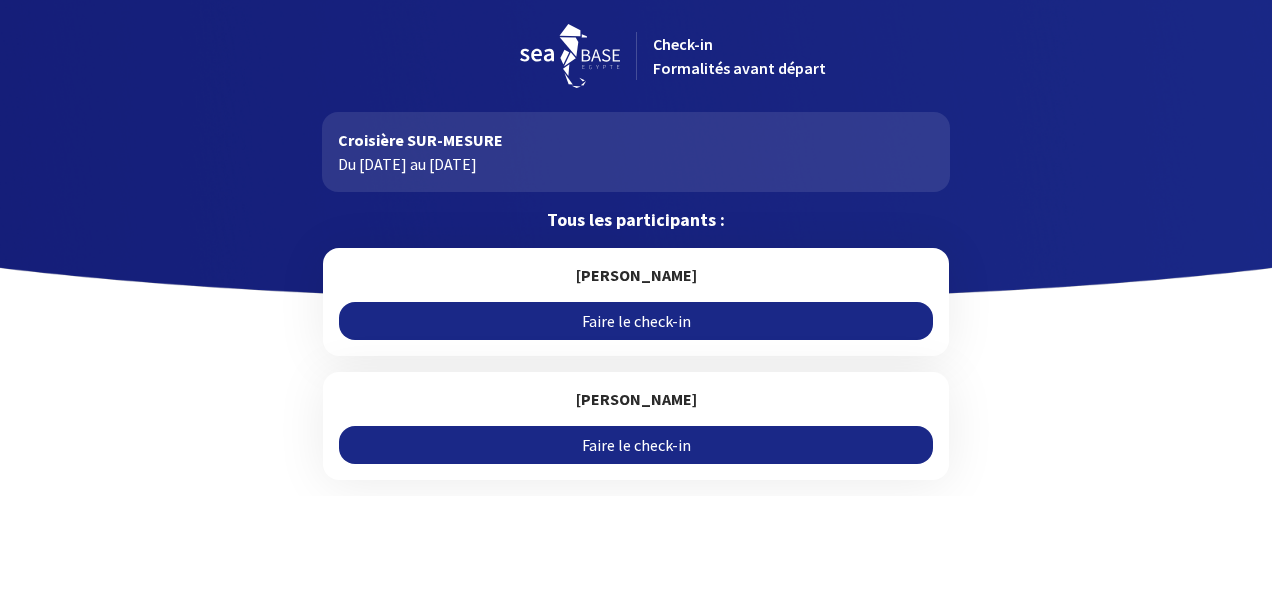 scroll, scrollTop: 0, scrollLeft: 0, axis: both 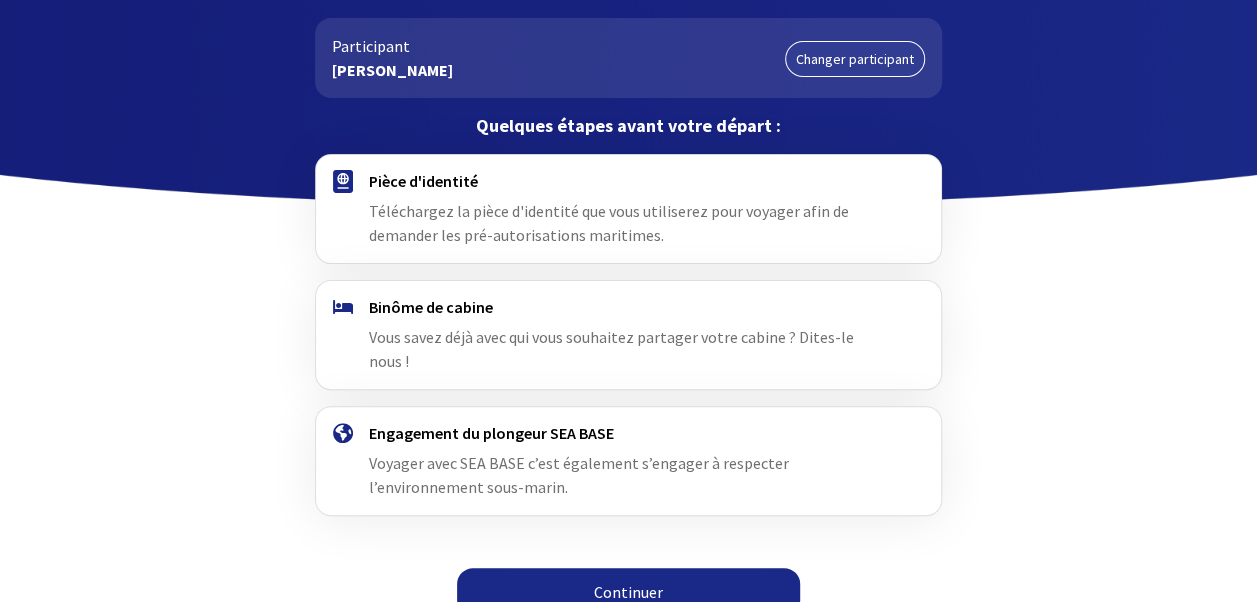 click on "Continuer" at bounding box center (628, 592) 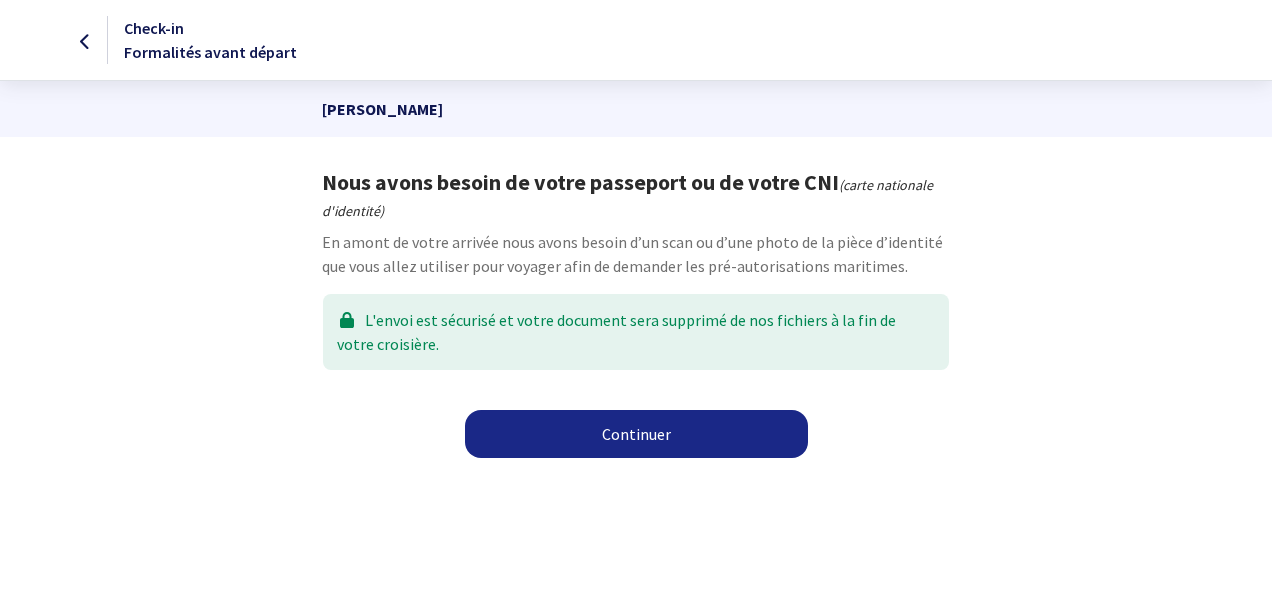 scroll, scrollTop: 0, scrollLeft: 0, axis: both 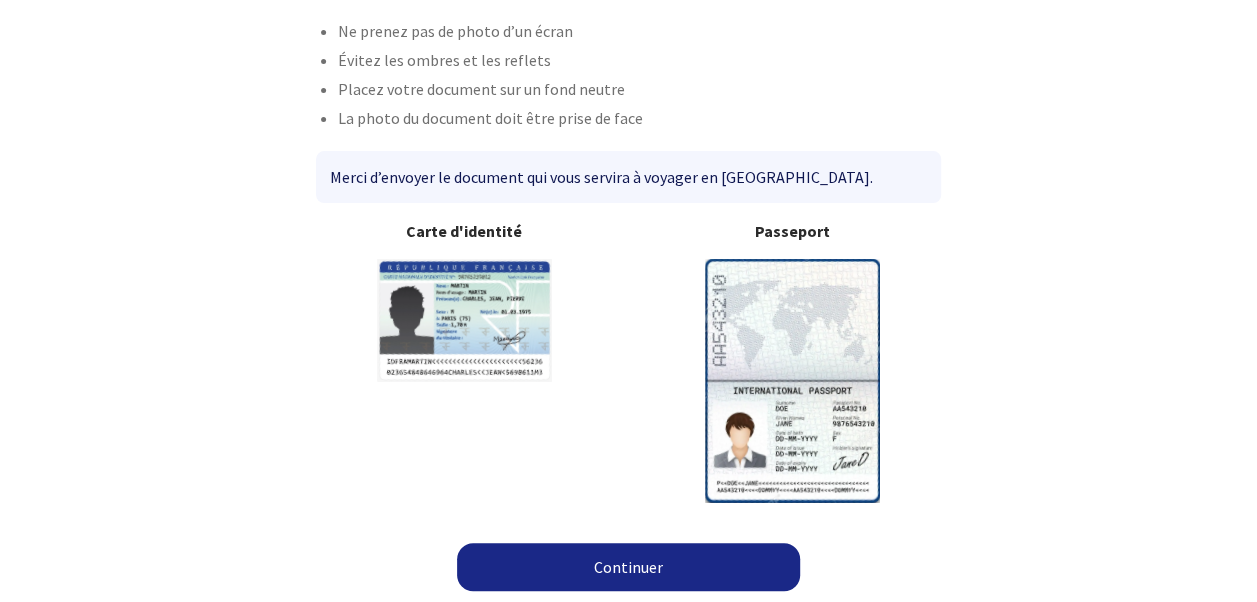 click on "Continuer" at bounding box center [628, 567] 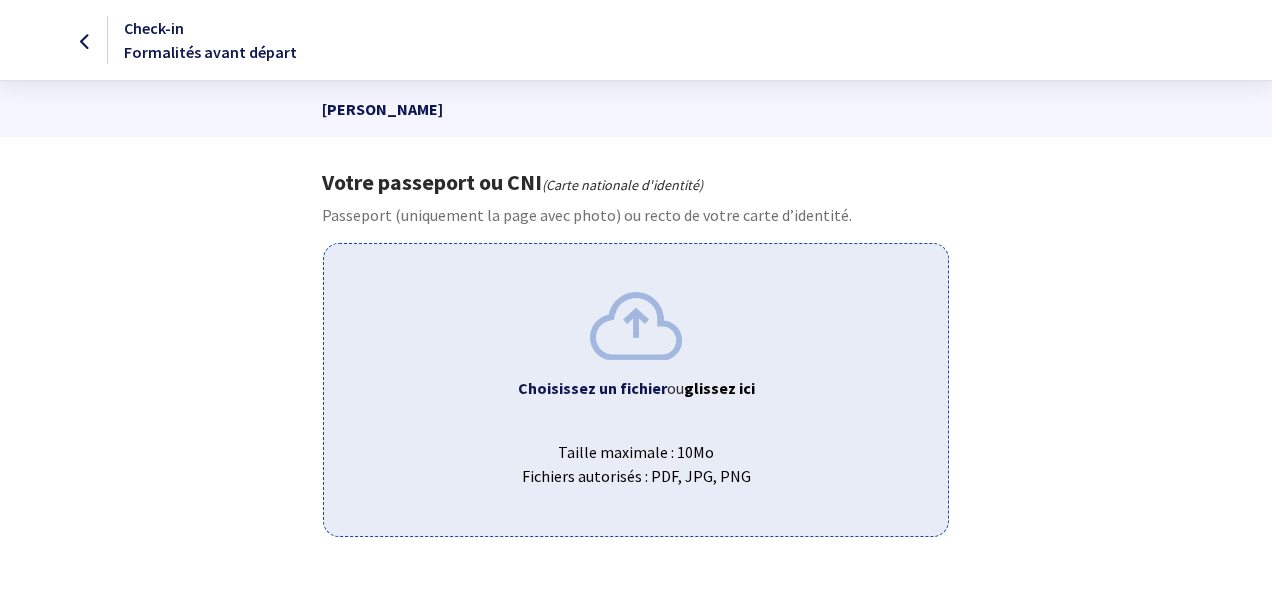scroll, scrollTop: 0, scrollLeft: 0, axis: both 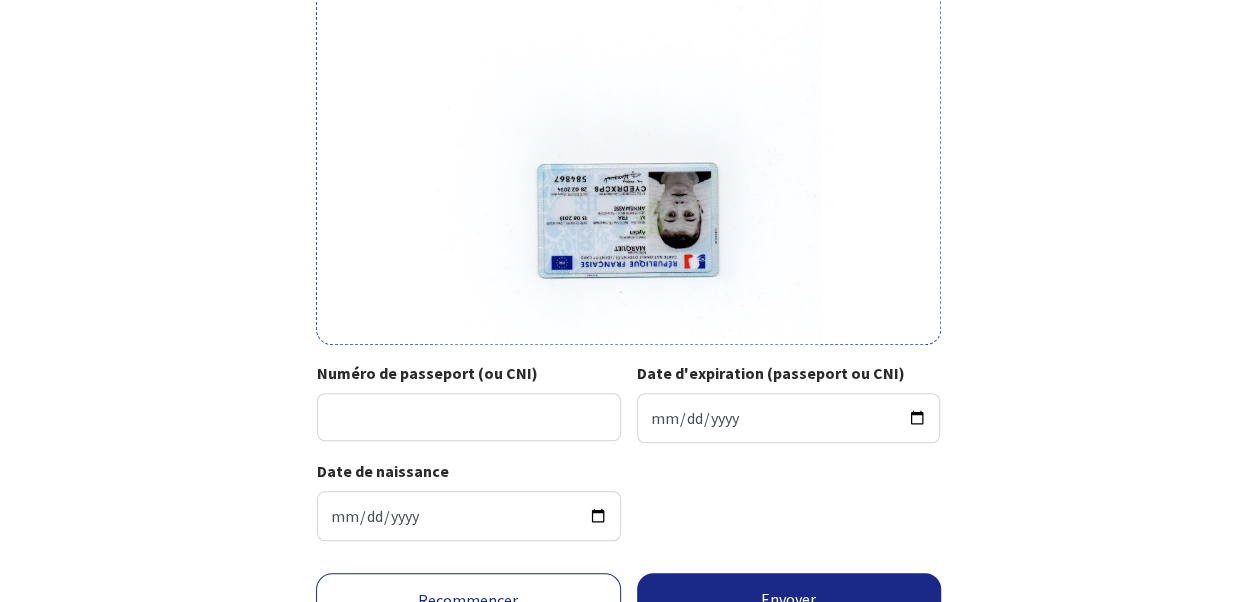 click on "Votre passeport ou CNI
Passeport (uniquement la page avec photo) ou recto de votre carte d’identité.
Numéro de passeport (ou CNI)
Date d'expiration (passeport ou CNI)
Date de naissance
2013-08-13" at bounding box center (629, 163) 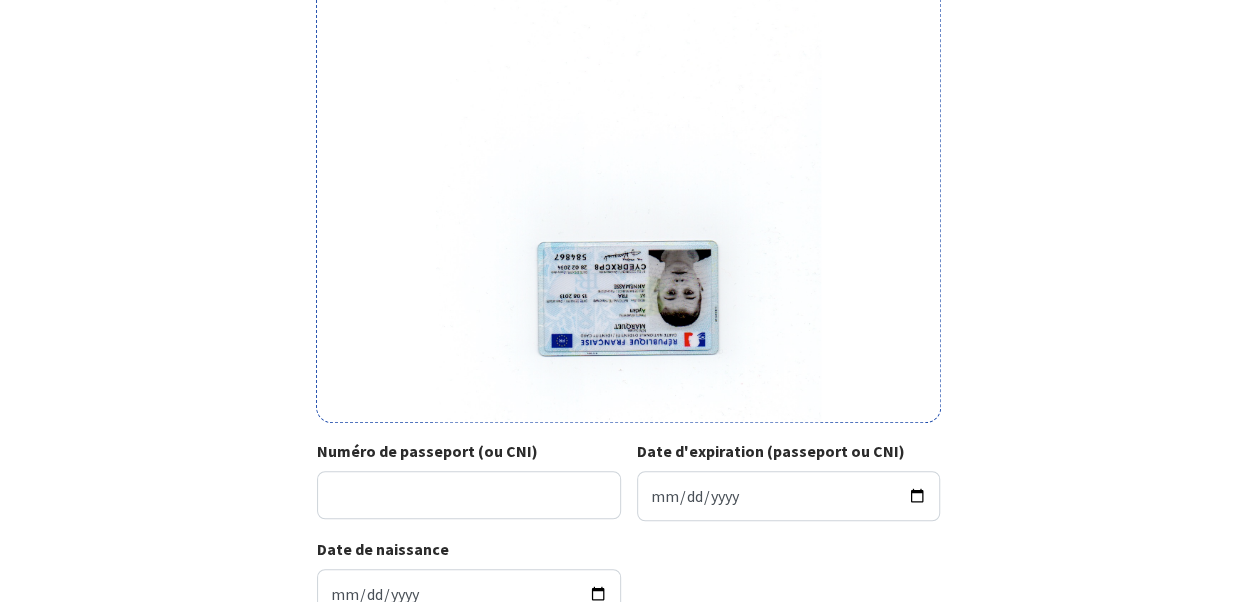 scroll, scrollTop: 400, scrollLeft: 0, axis: vertical 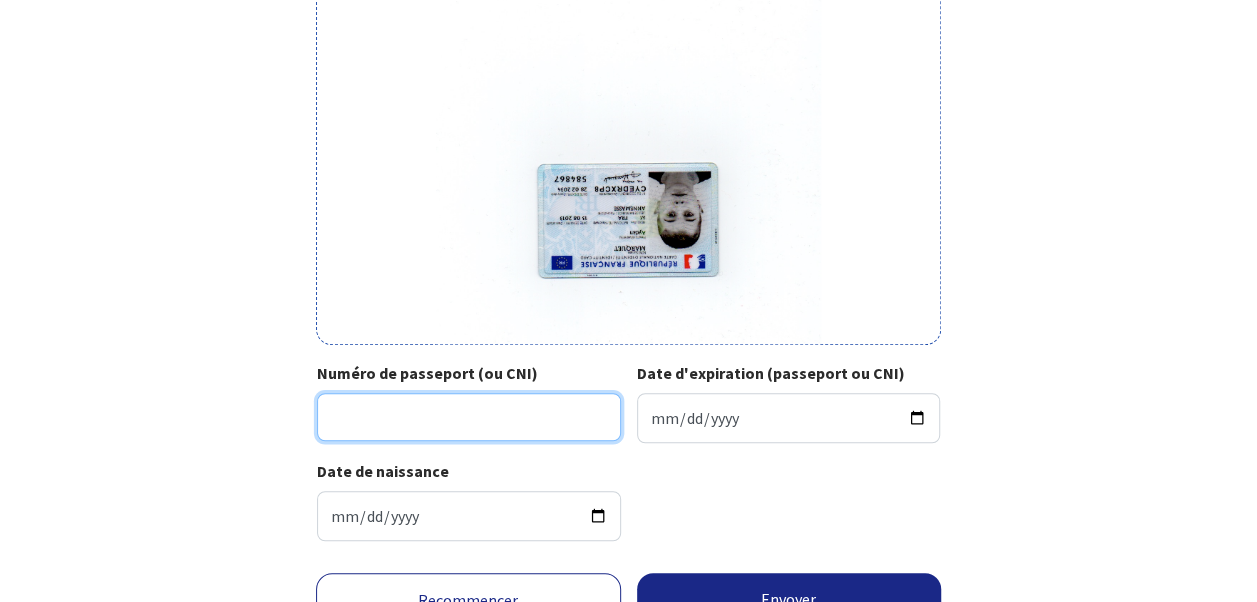 click on "Numéro de passeport (ou CNI)" at bounding box center (469, 417) 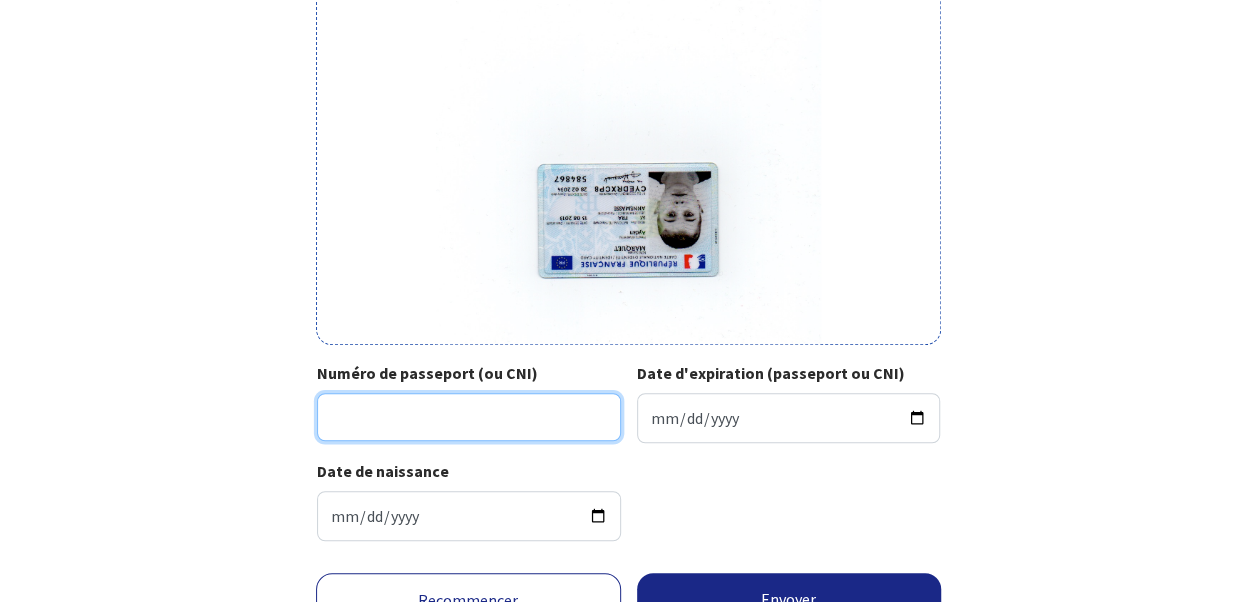 click on "Numéro de passeport (ou CNI)" at bounding box center (469, 417) 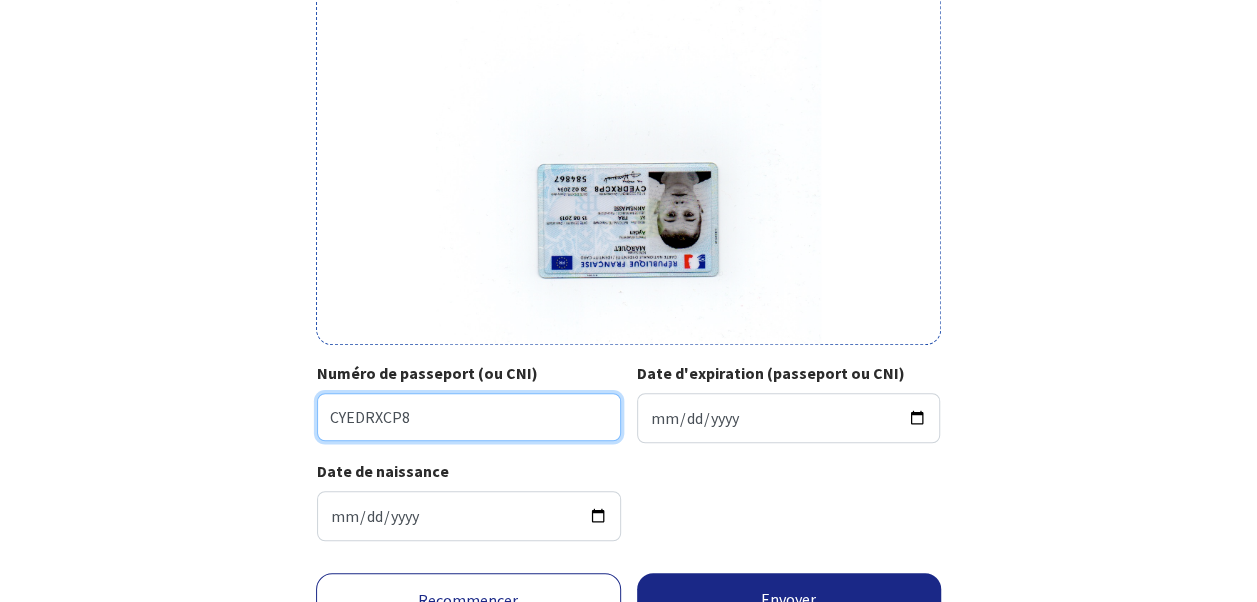 type on "CYEDRXCP8" 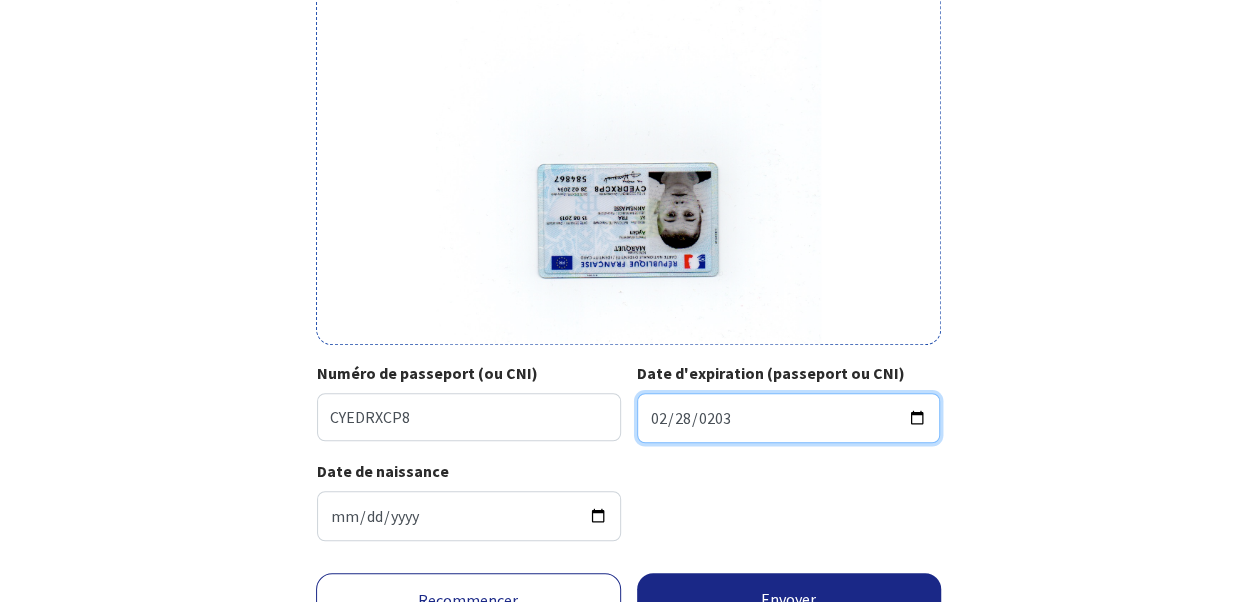 type on "2034-02-28" 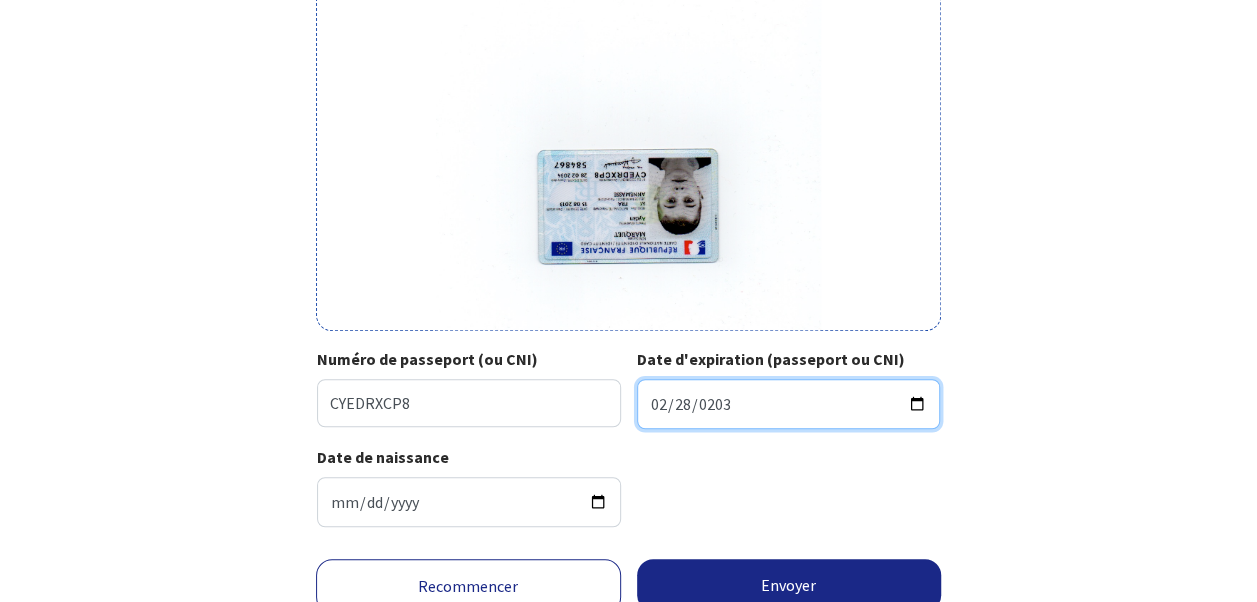 scroll, scrollTop: 494, scrollLeft: 0, axis: vertical 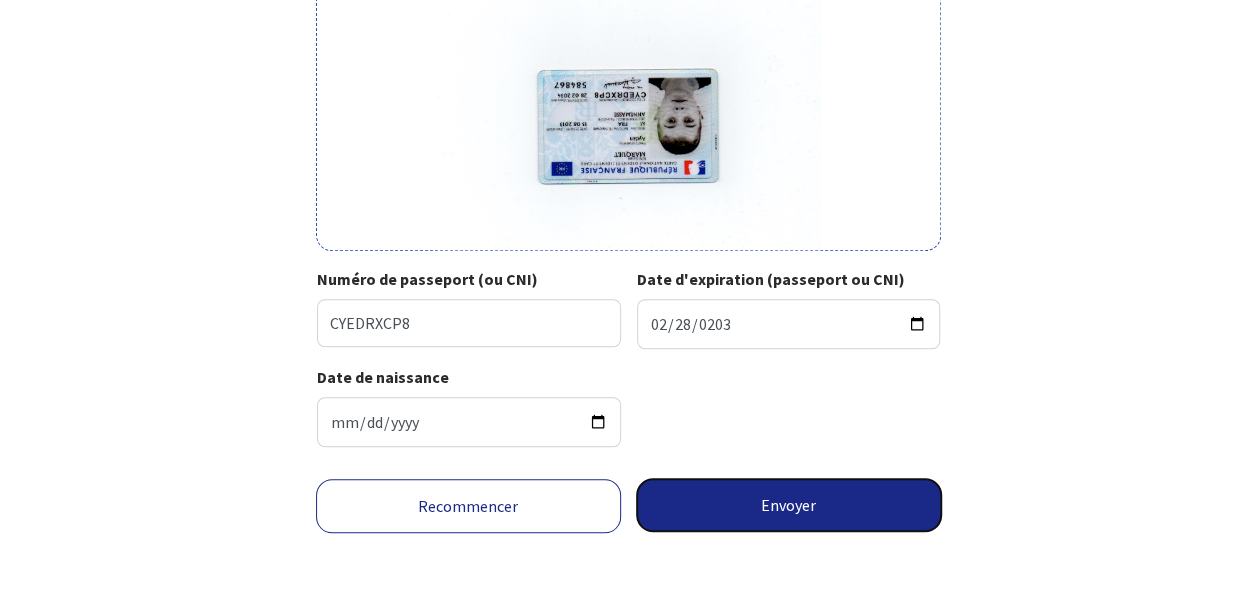 click on "Envoyer" at bounding box center [789, 505] 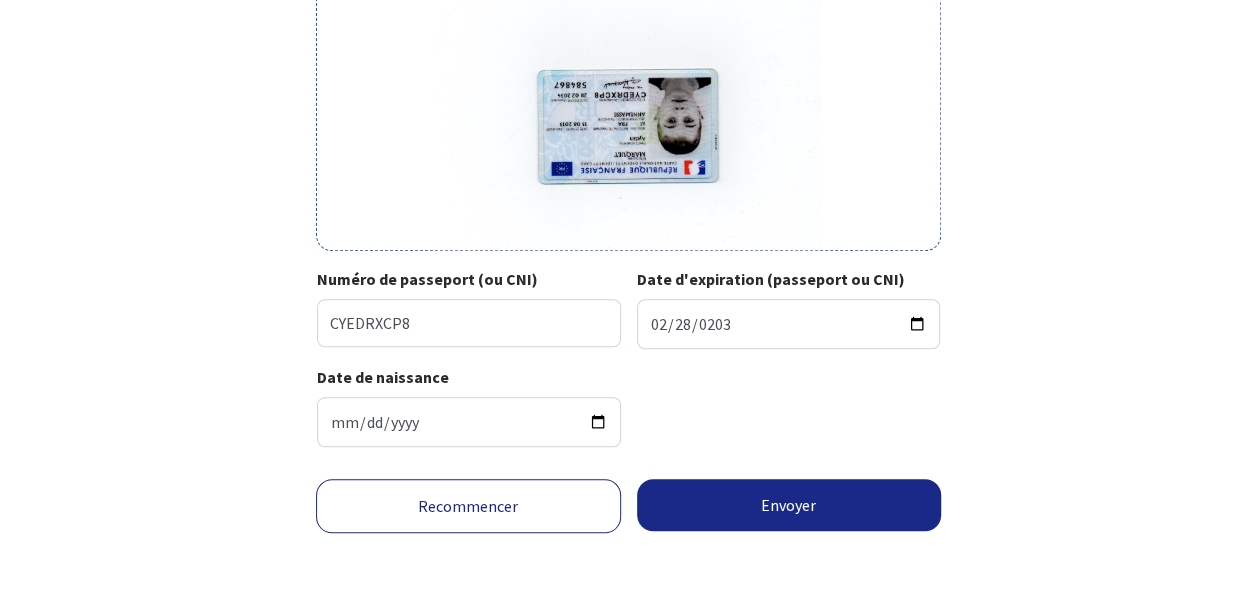 scroll, scrollTop: 465, scrollLeft: 0, axis: vertical 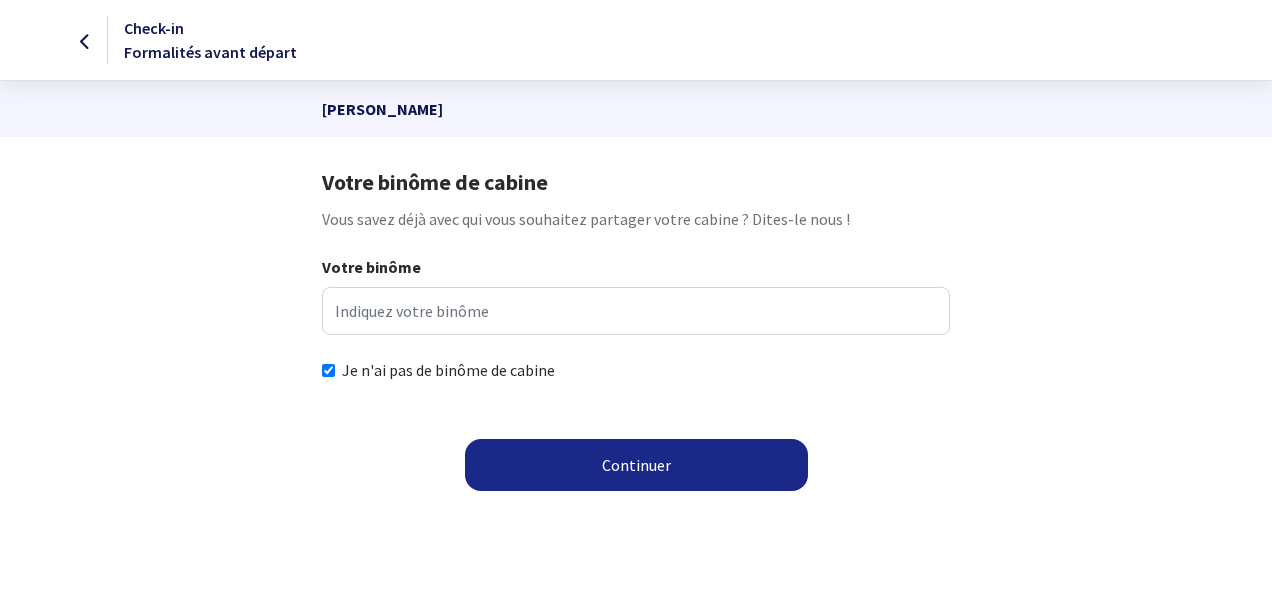 click on "Je n'ai pas de binôme de cabine" at bounding box center (328, 370) 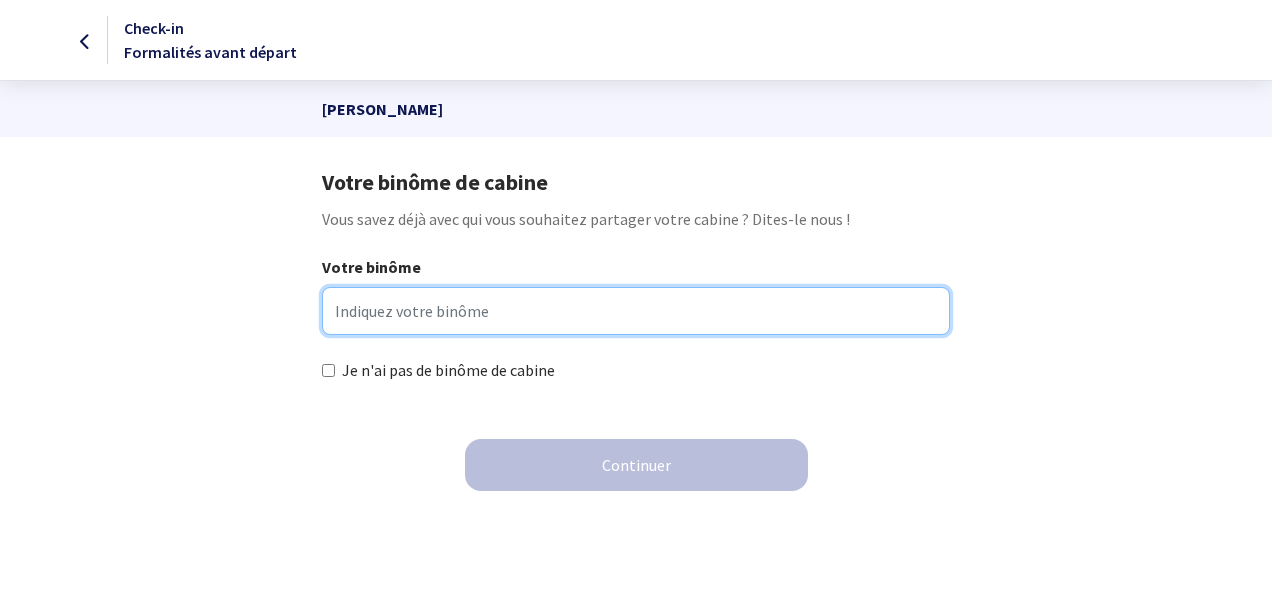 click on "Votre binôme" at bounding box center (635, 311) 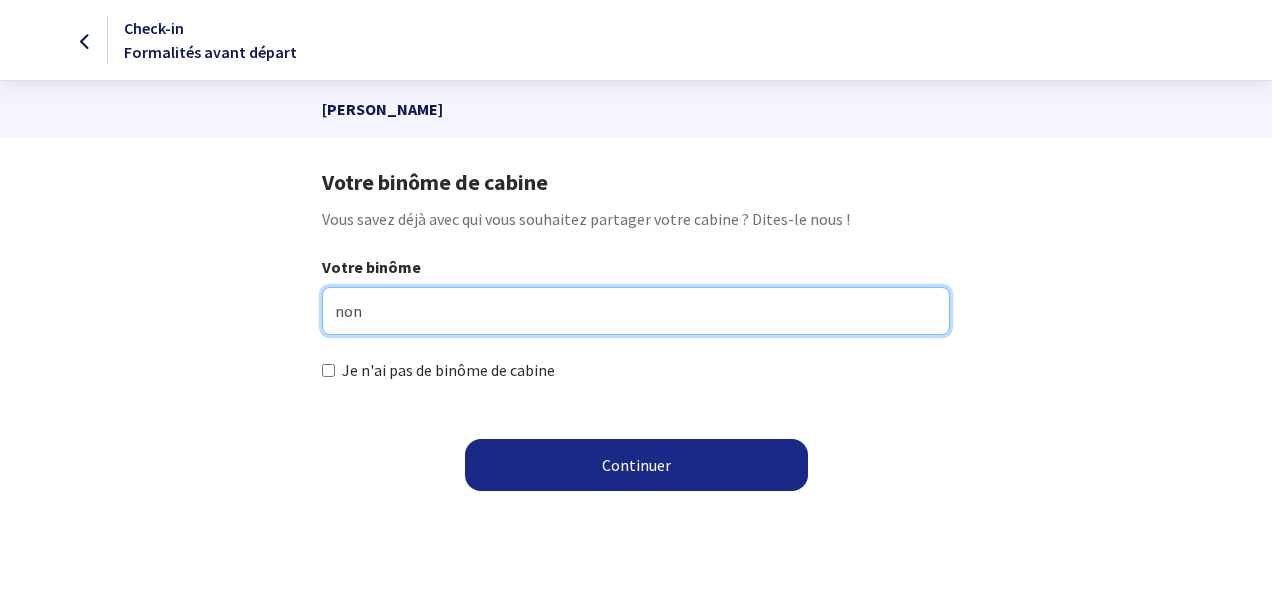 drag, startPoint x: 364, startPoint y: 314, endPoint x: 329, endPoint y: 300, distance: 37.696156 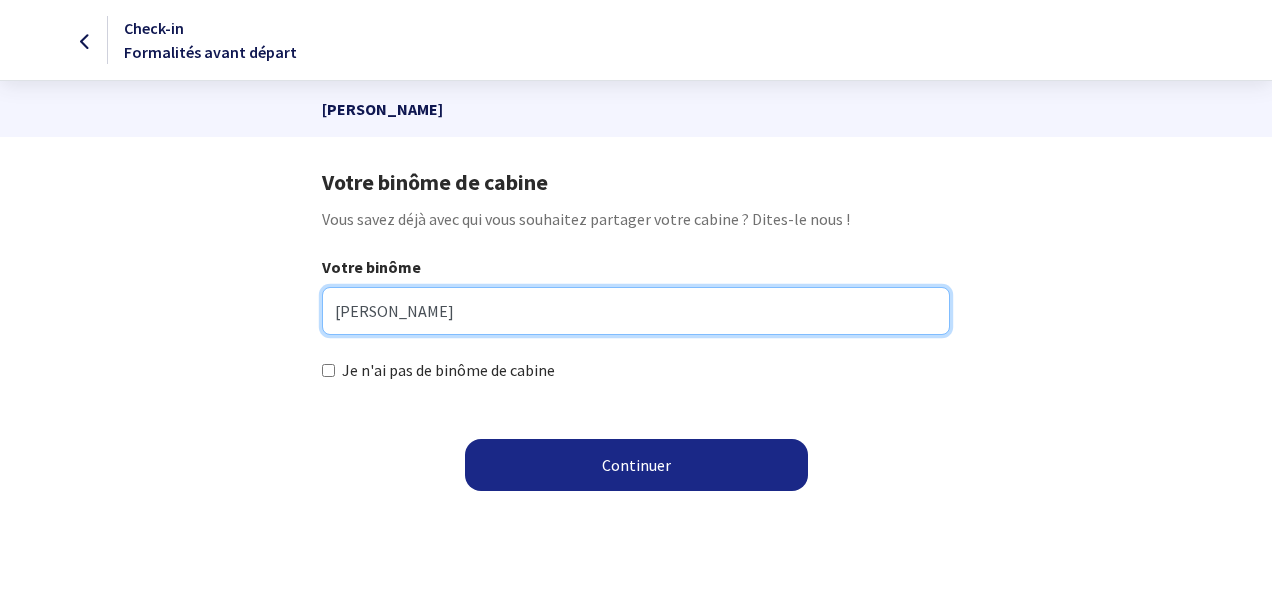 type on "Charles DORNE" 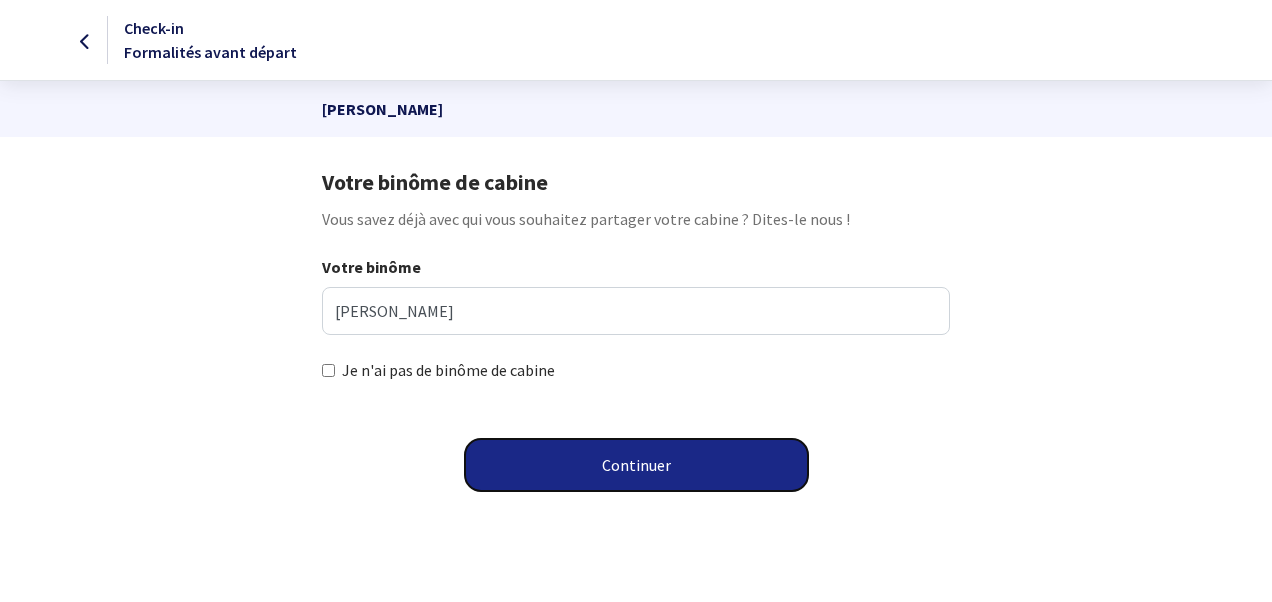 click on "Continuer" at bounding box center (636, 465) 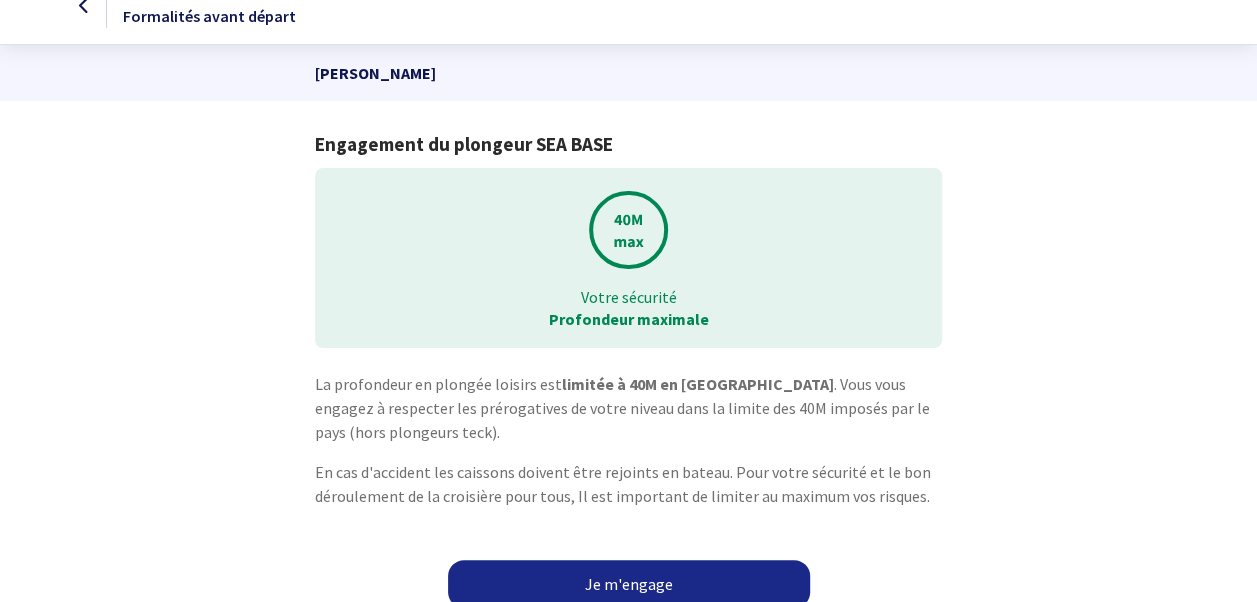 scroll, scrollTop: 53, scrollLeft: 0, axis: vertical 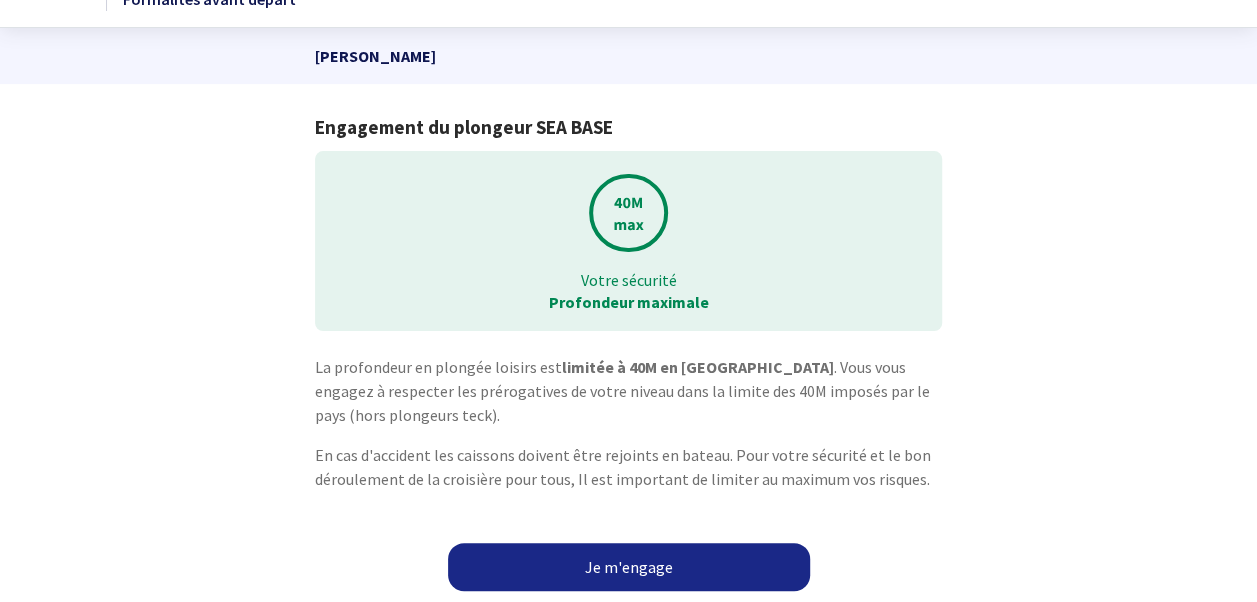 click on "Je m'engage" at bounding box center [629, 567] 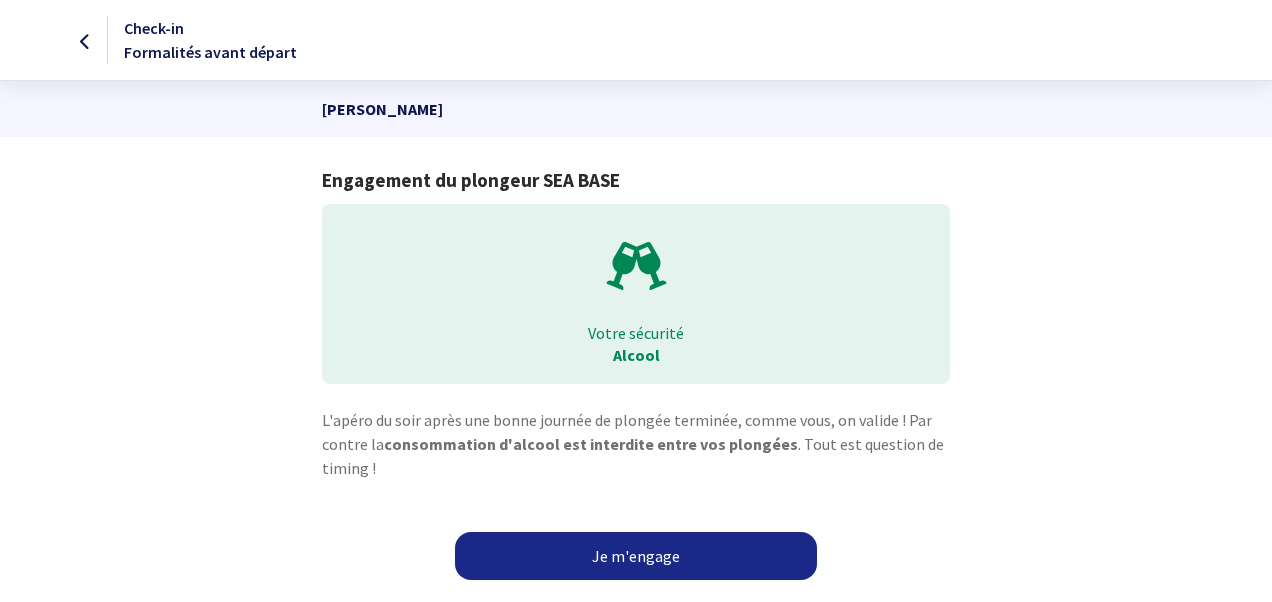 scroll, scrollTop: 0, scrollLeft: 0, axis: both 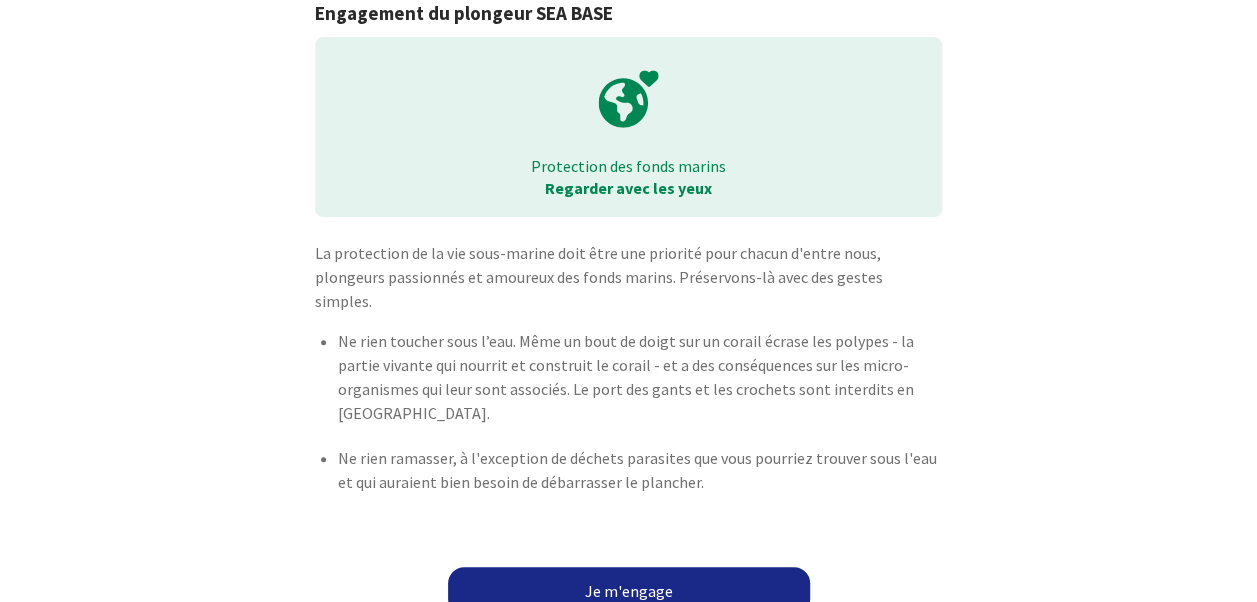 drag, startPoint x: 0, startPoint y: 0, endPoint x: 600, endPoint y: 553, distance: 815.9712 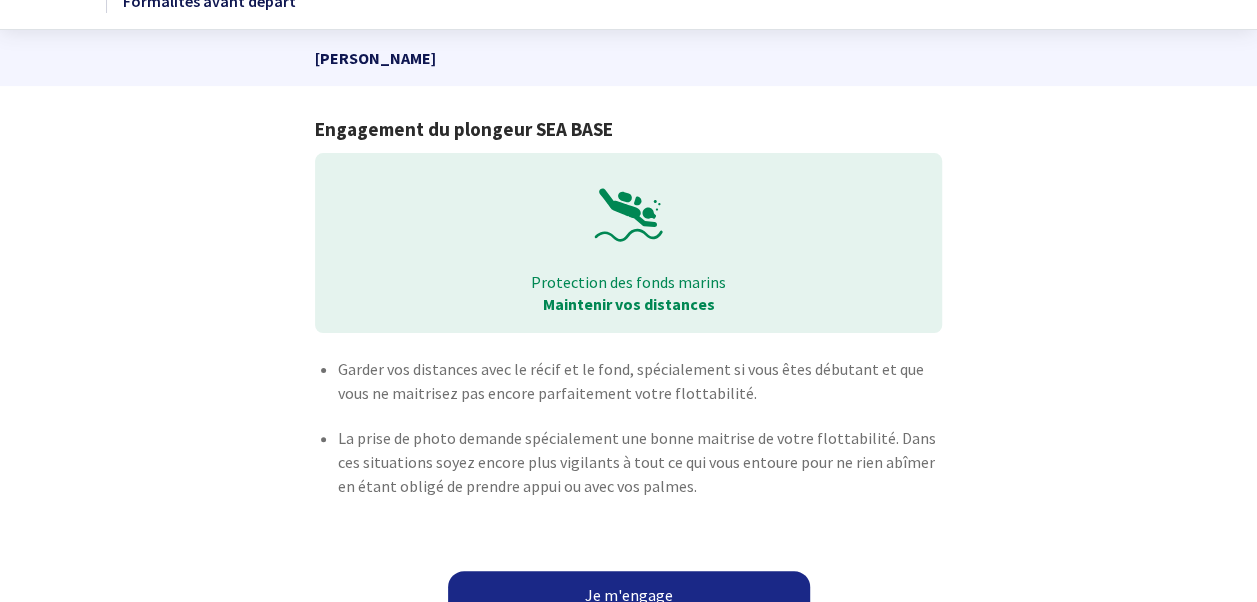 scroll, scrollTop: 79, scrollLeft: 0, axis: vertical 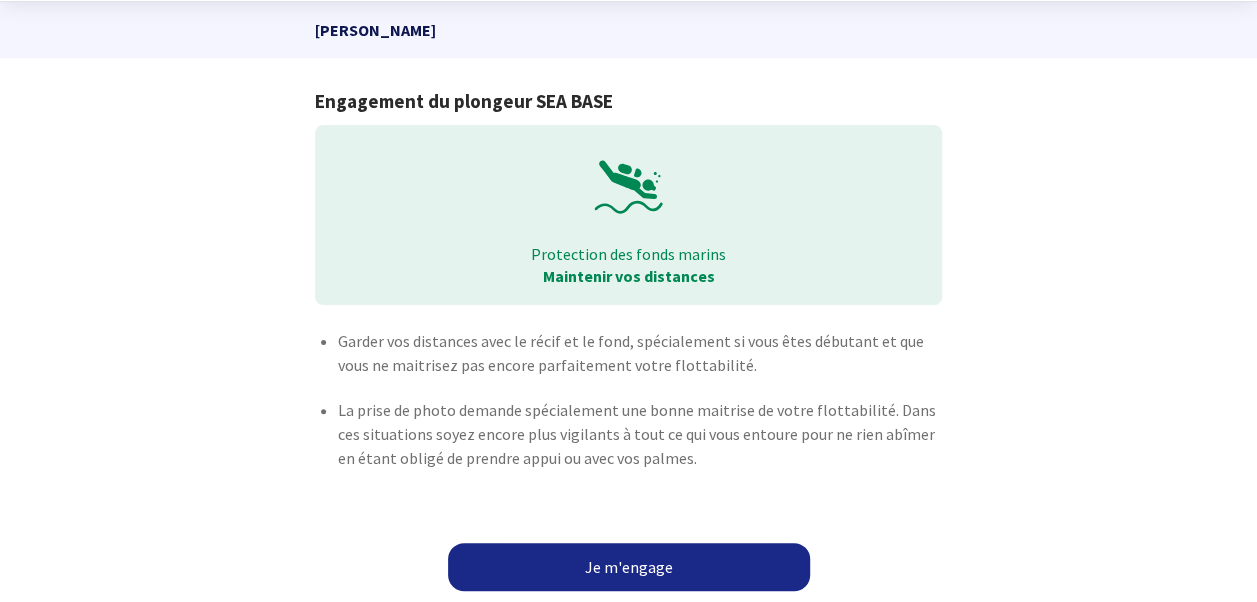 click on "Je m'engage" at bounding box center [629, 567] 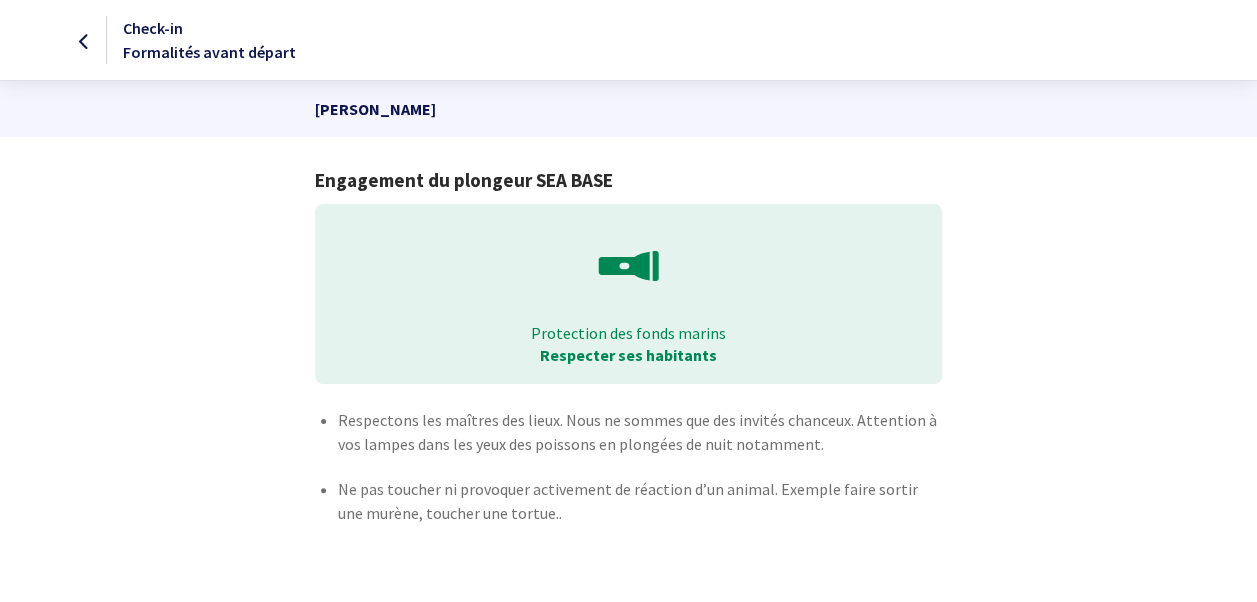 scroll, scrollTop: 83, scrollLeft: 0, axis: vertical 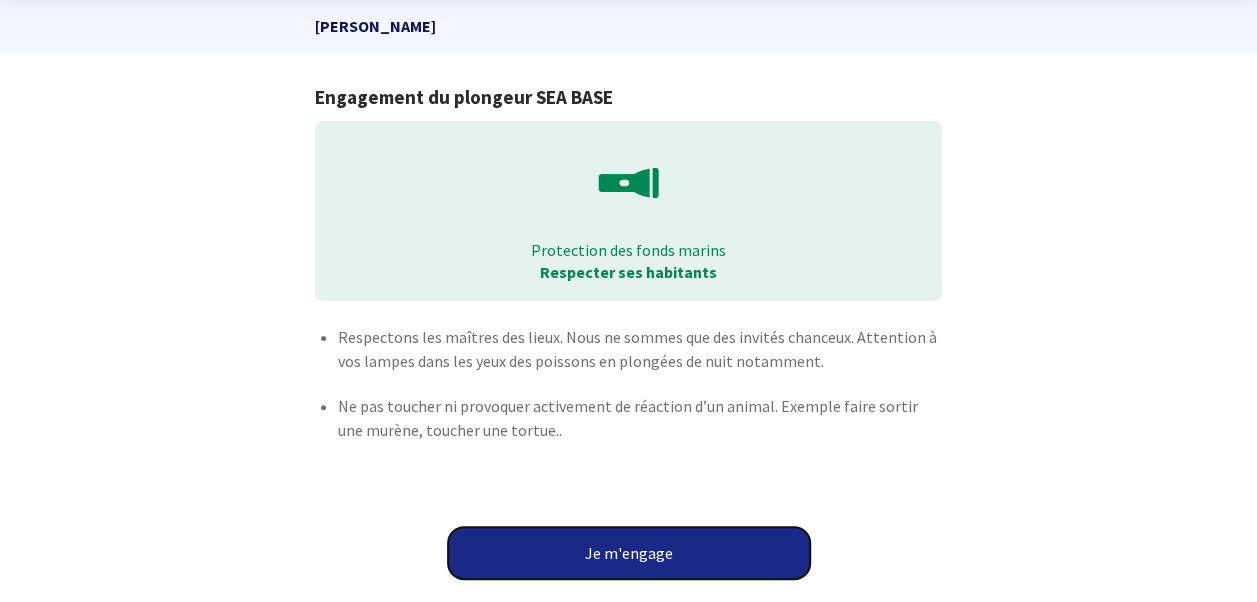 click on "Je m'engage" at bounding box center [629, 553] 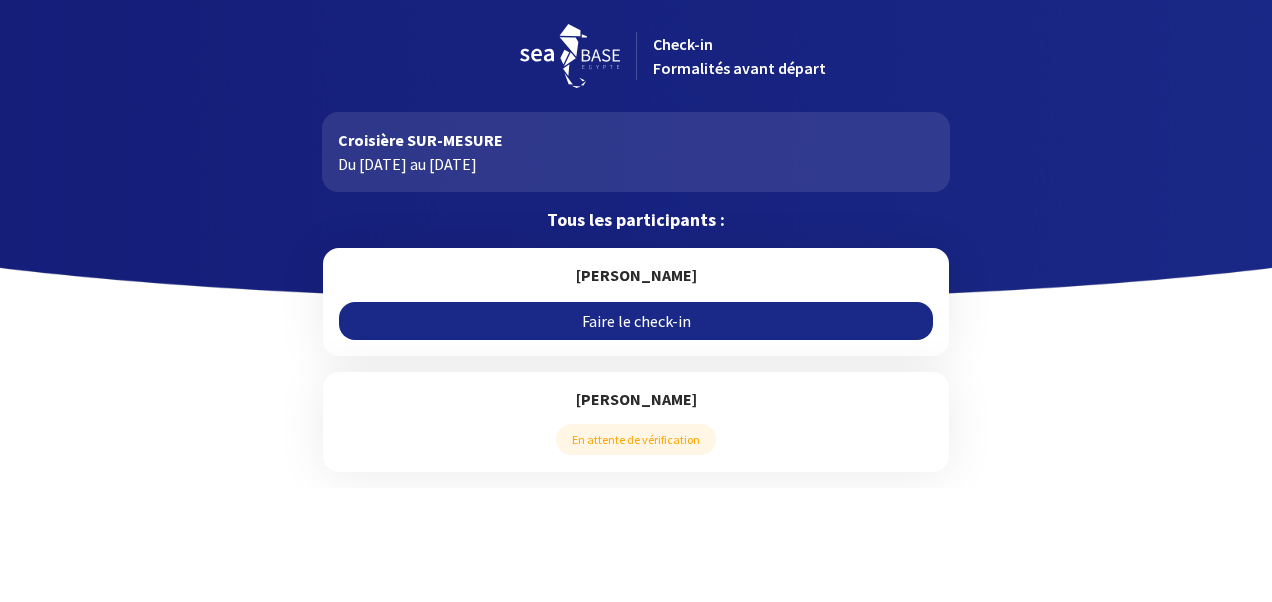scroll, scrollTop: 0, scrollLeft: 0, axis: both 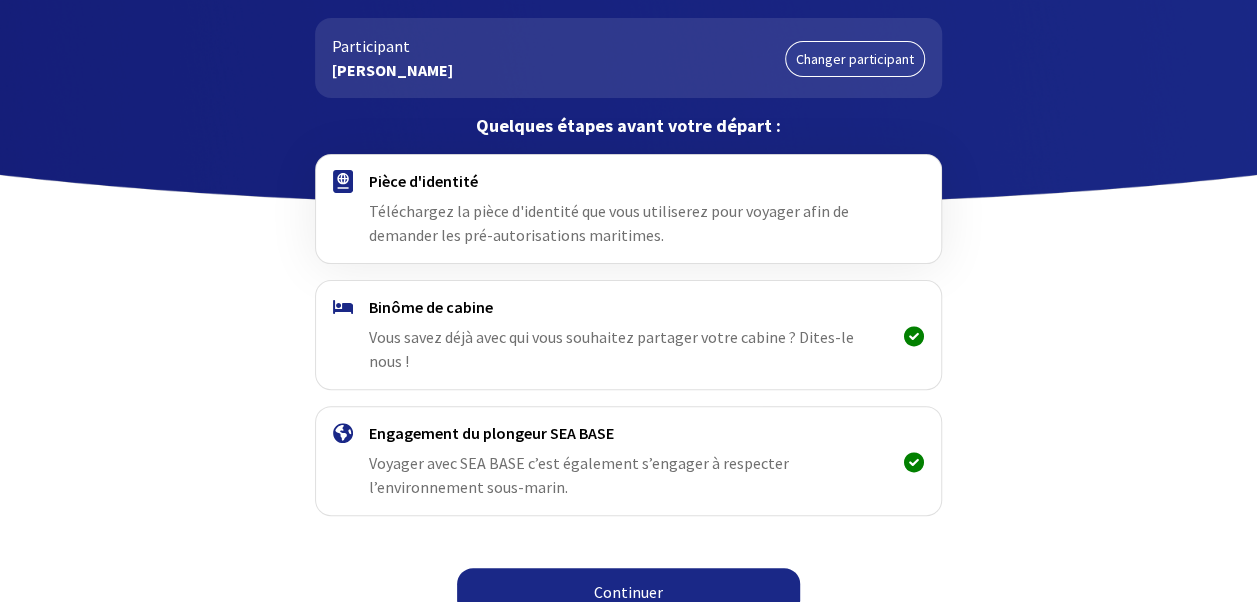 click on "Continuer" at bounding box center [628, 592] 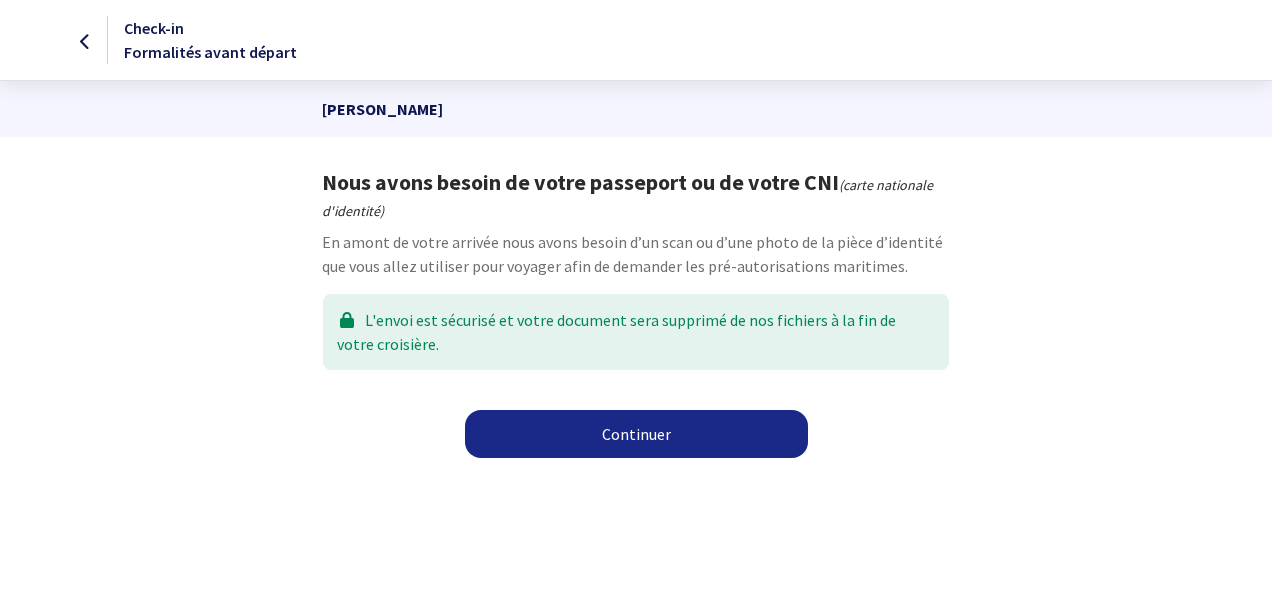 scroll, scrollTop: 0, scrollLeft: 0, axis: both 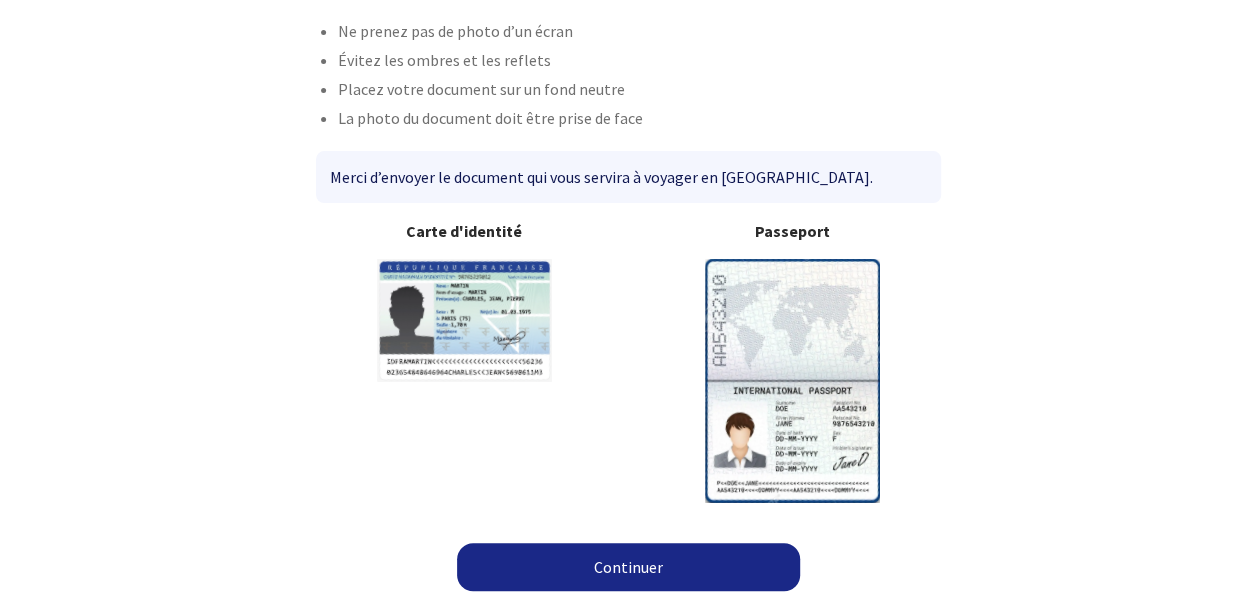 click on "Continuer" at bounding box center [628, 567] 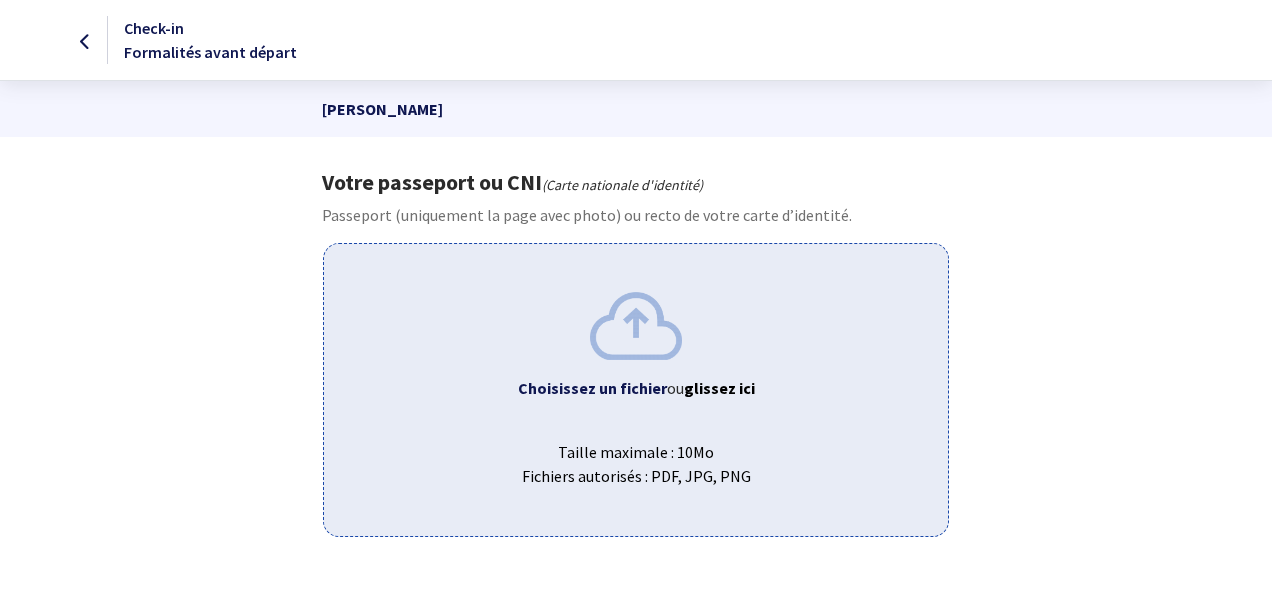 scroll, scrollTop: 0, scrollLeft: 0, axis: both 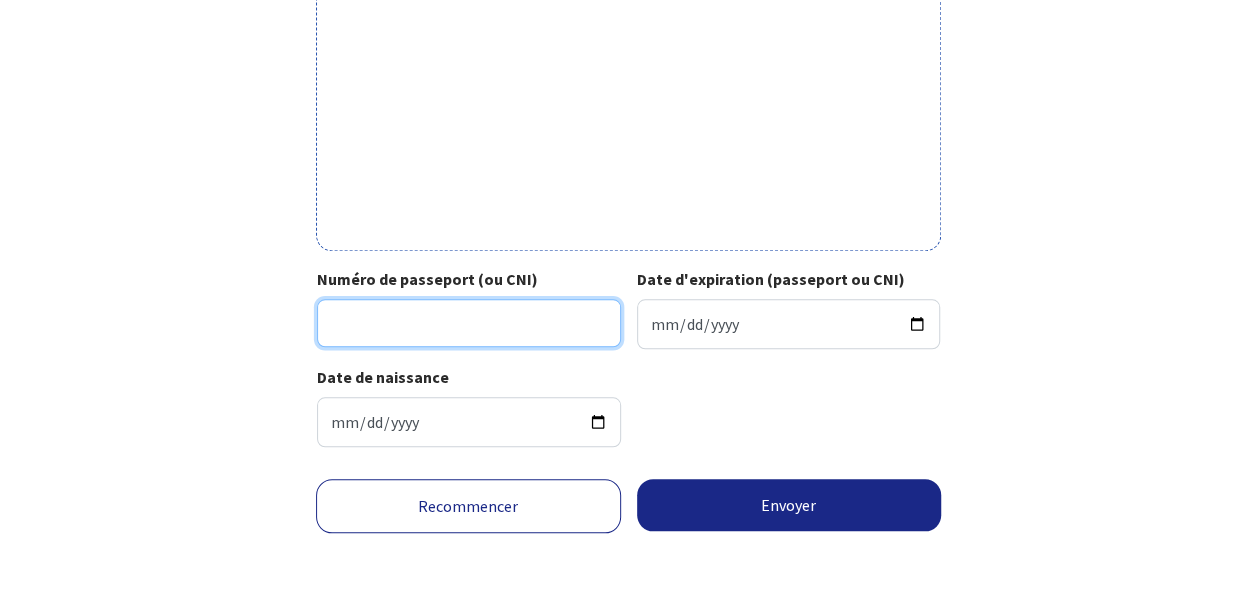 click on "Numéro de passeport (ou CNI)" at bounding box center (469, 323) 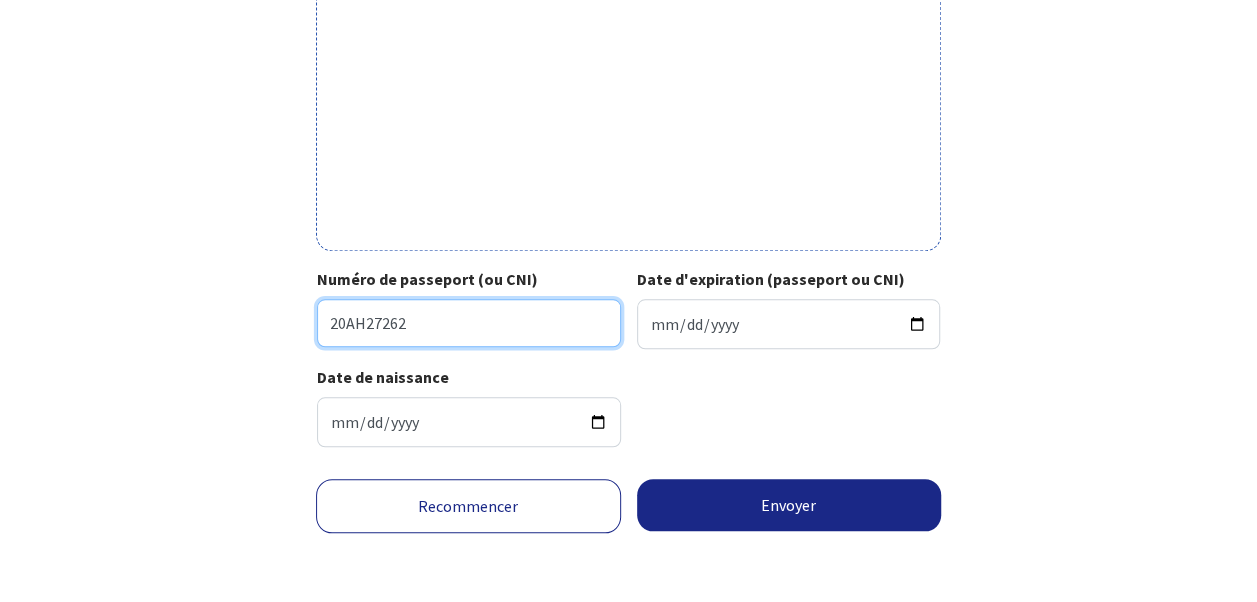 type on "20AH27262" 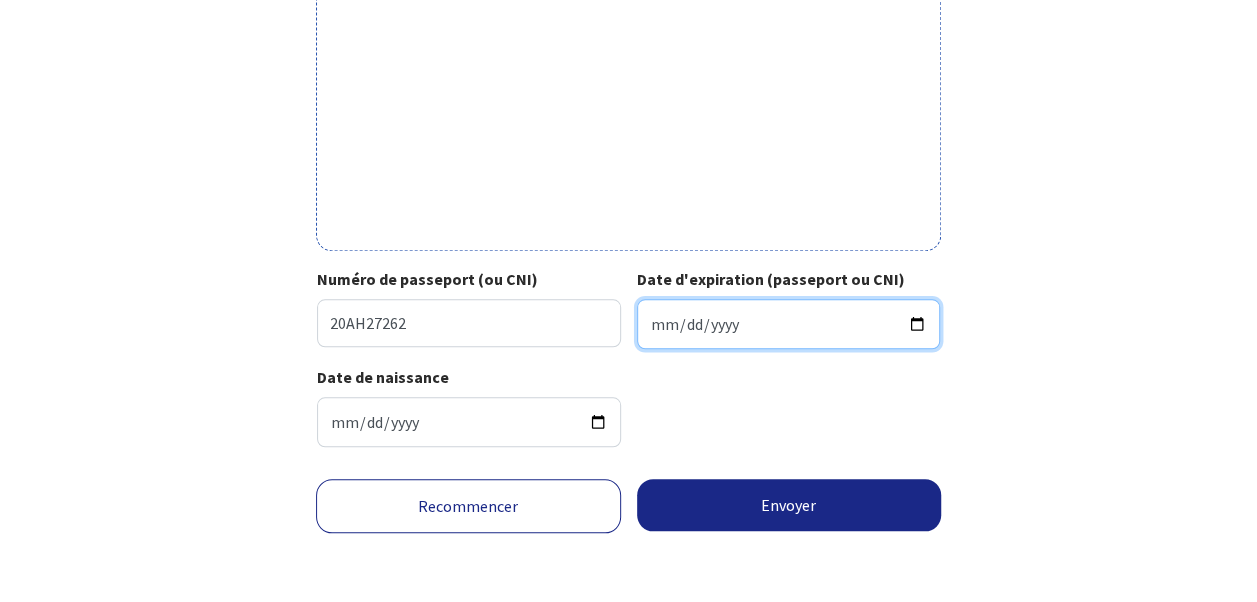 click on "Date d'expiration (passeport ou CNI)" at bounding box center (789, 324) 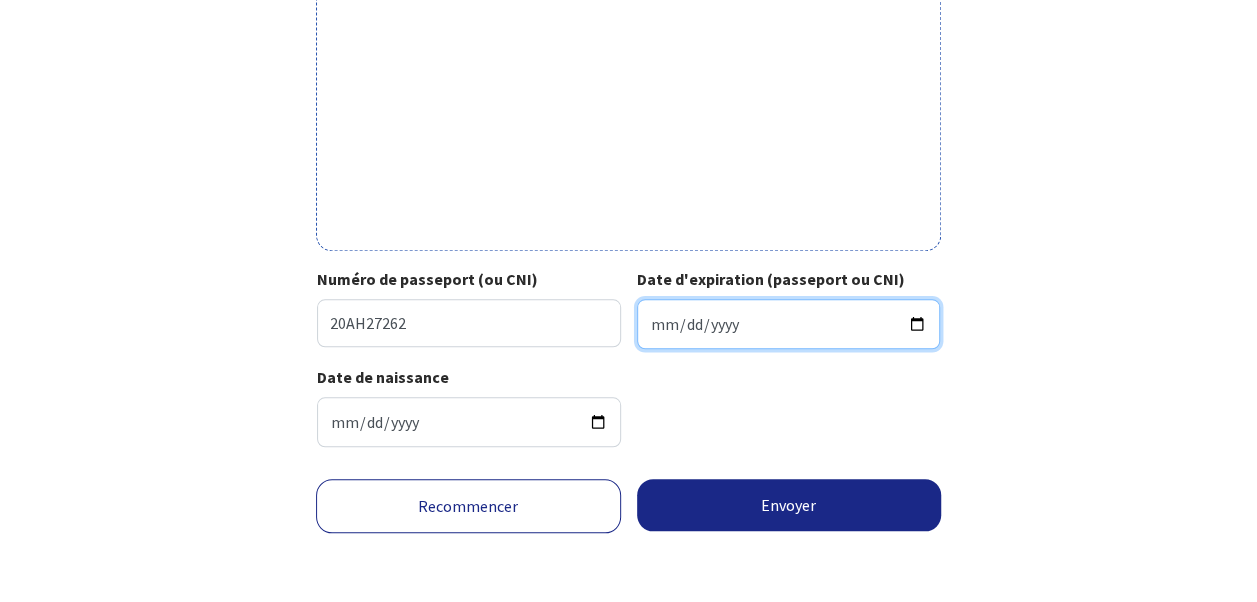 click on "Date d'expiration (passeport ou CNI)" at bounding box center [789, 324] 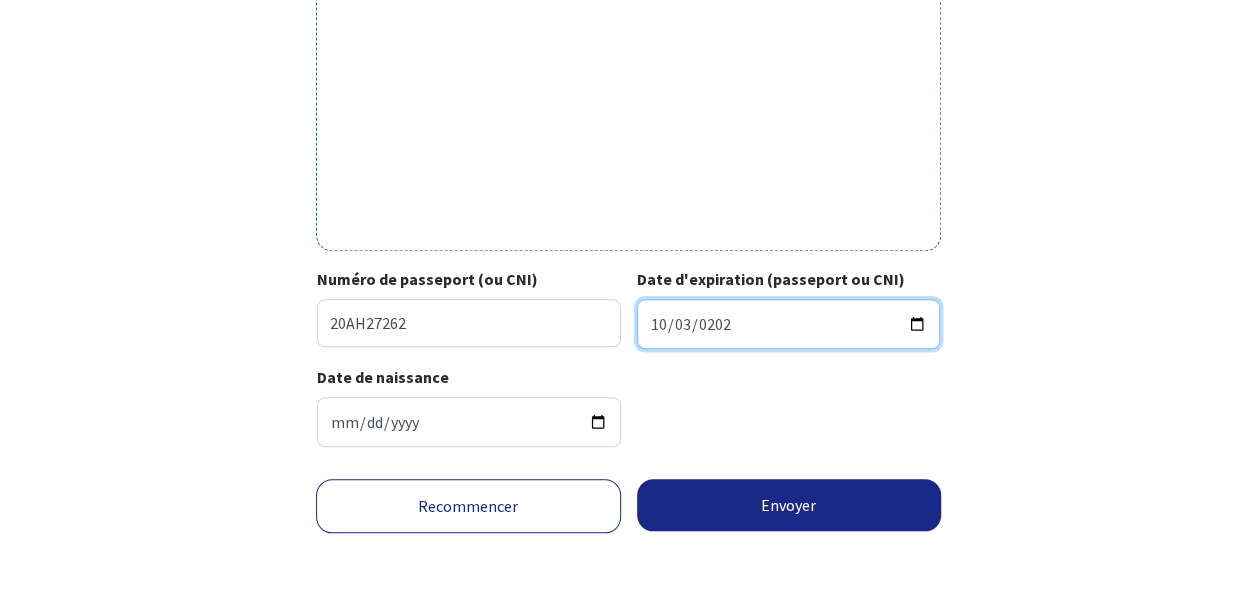 type on "2026-10-03" 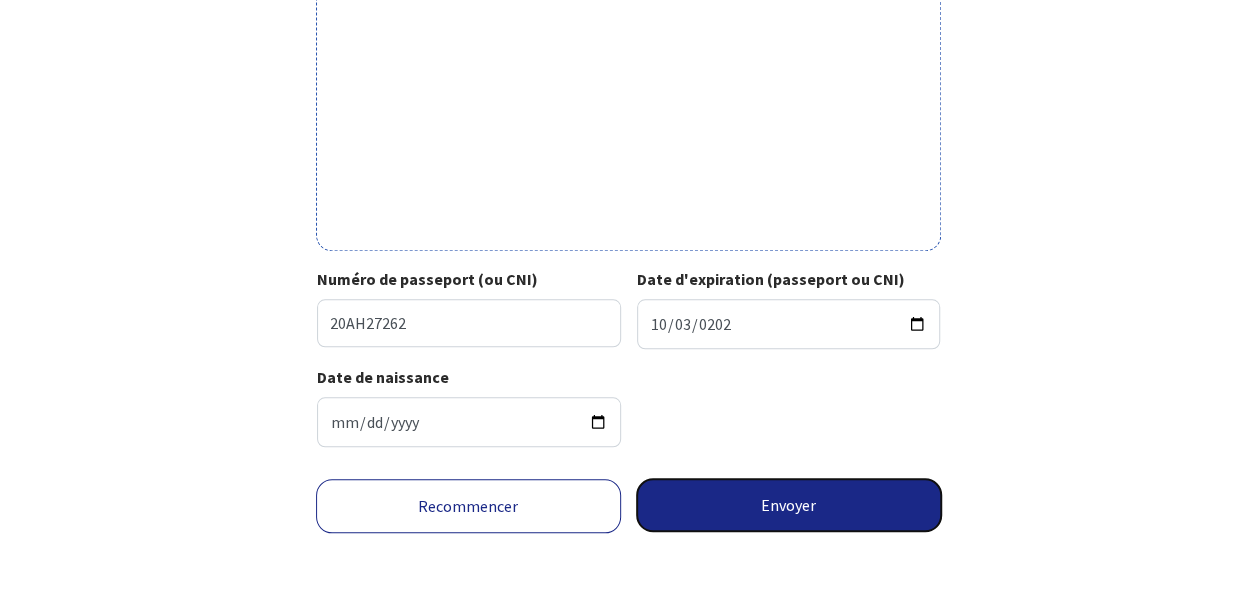 click on "Envoyer" at bounding box center [789, 505] 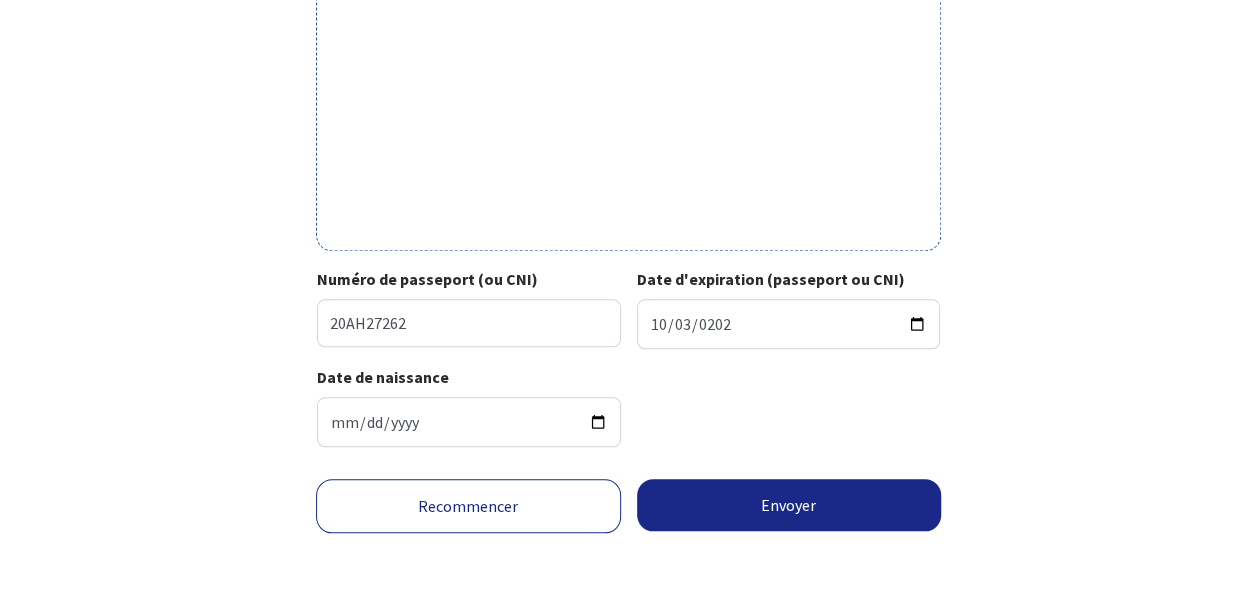 scroll, scrollTop: 772, scrollLeft: 0, axis: vertical 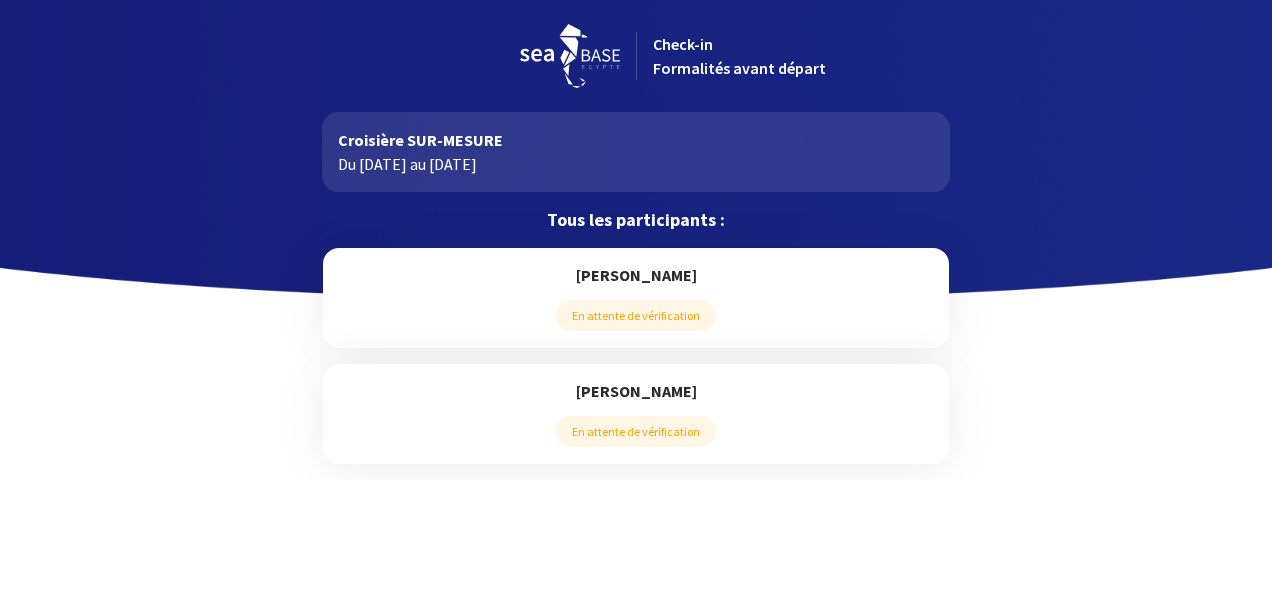 click on "[PERSON_NAME]
En attente de vérification
[PERSON_NAME]
En attente de vérification" at bounding box center (636, 364) 